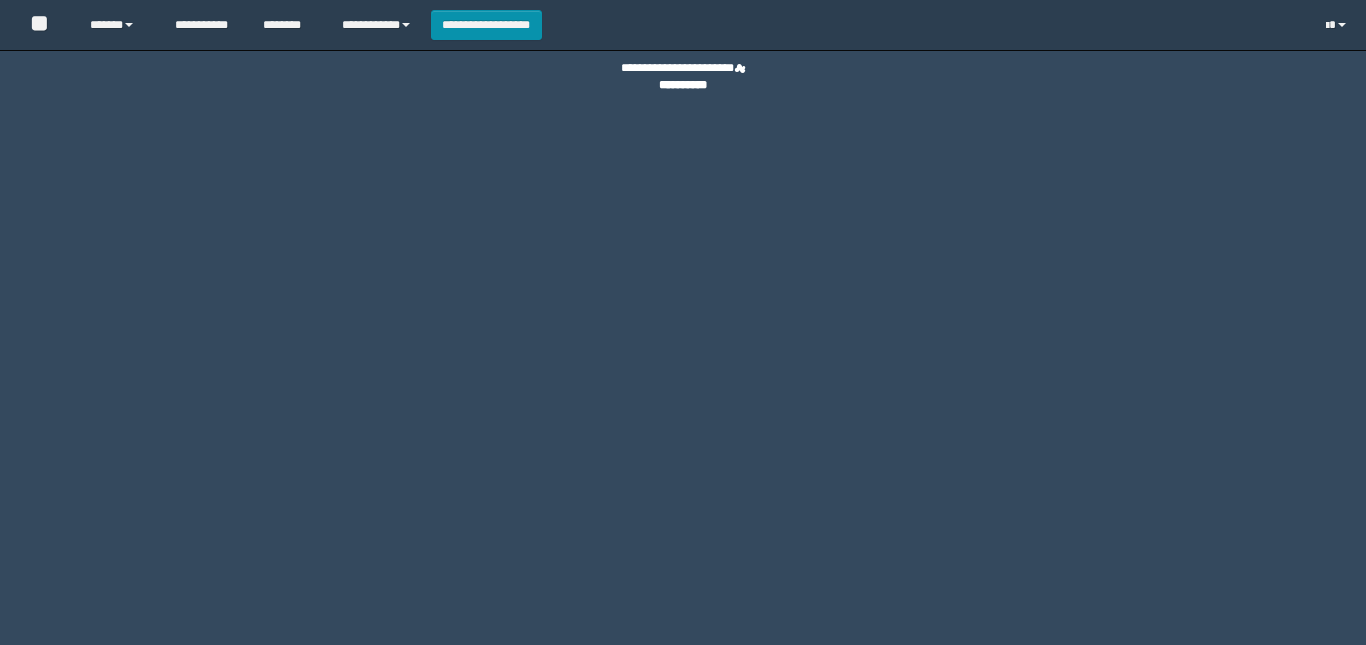 scroll, scrollTop: 0, scrollLeft: 0, axis: both 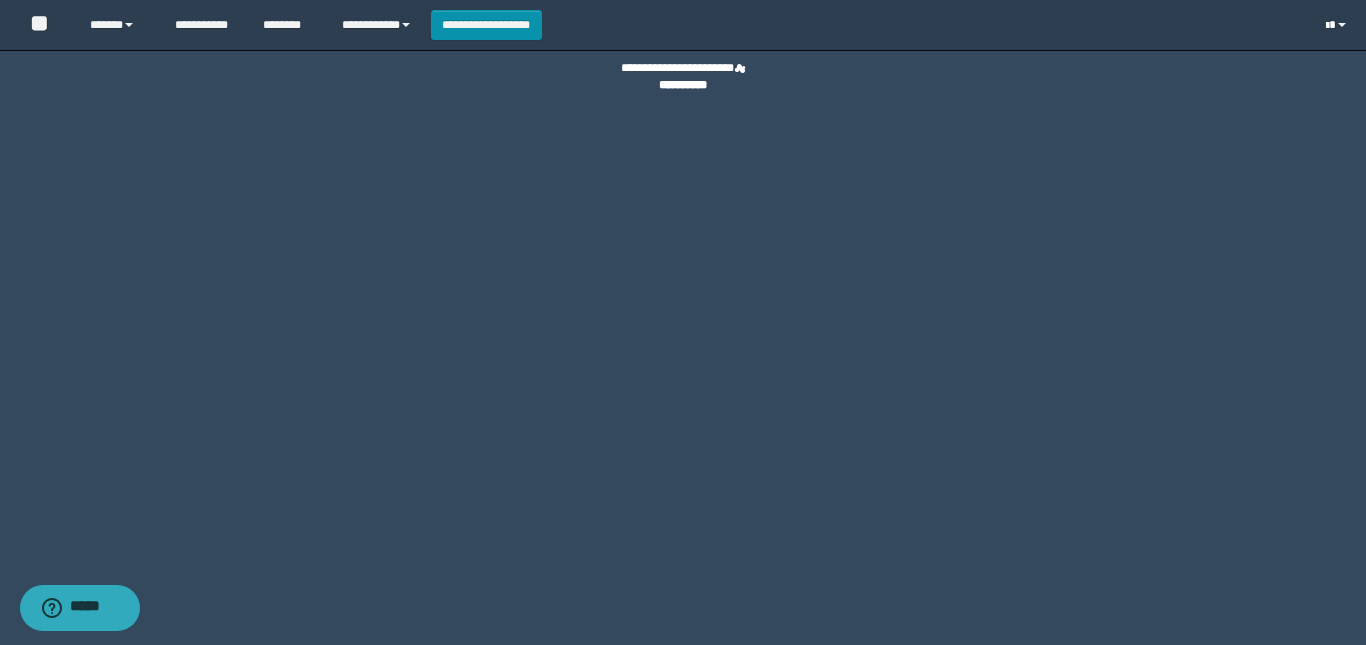 click at bounding box center [1327, 26] 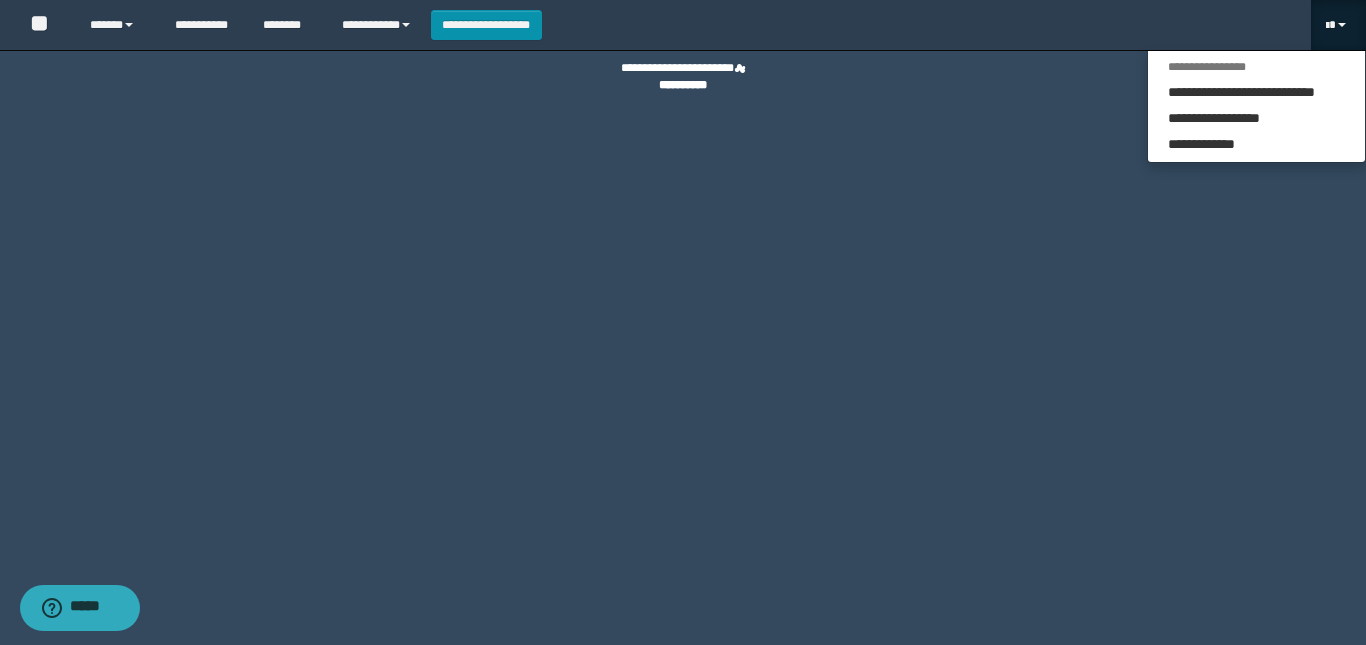 click on "**********" at bounding box center (683, 322) 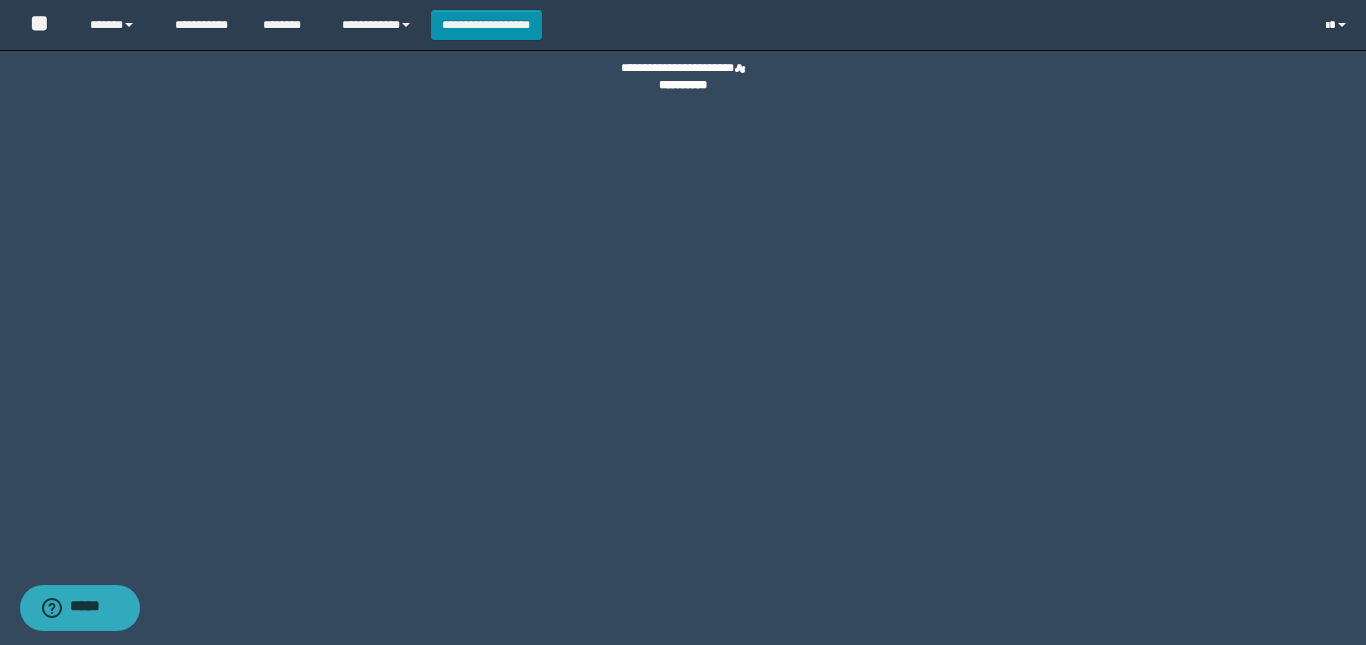click at bounding box center [1327, 26] 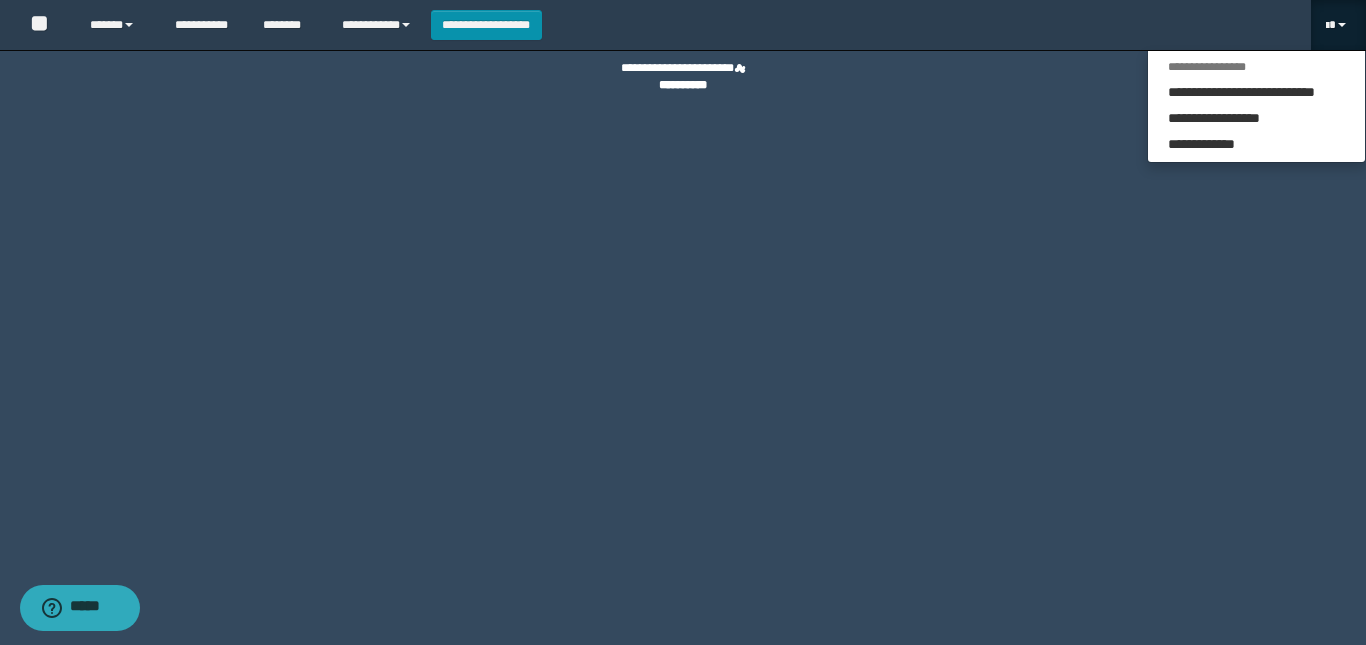 click on "**********" at bounding box center [683, 322] 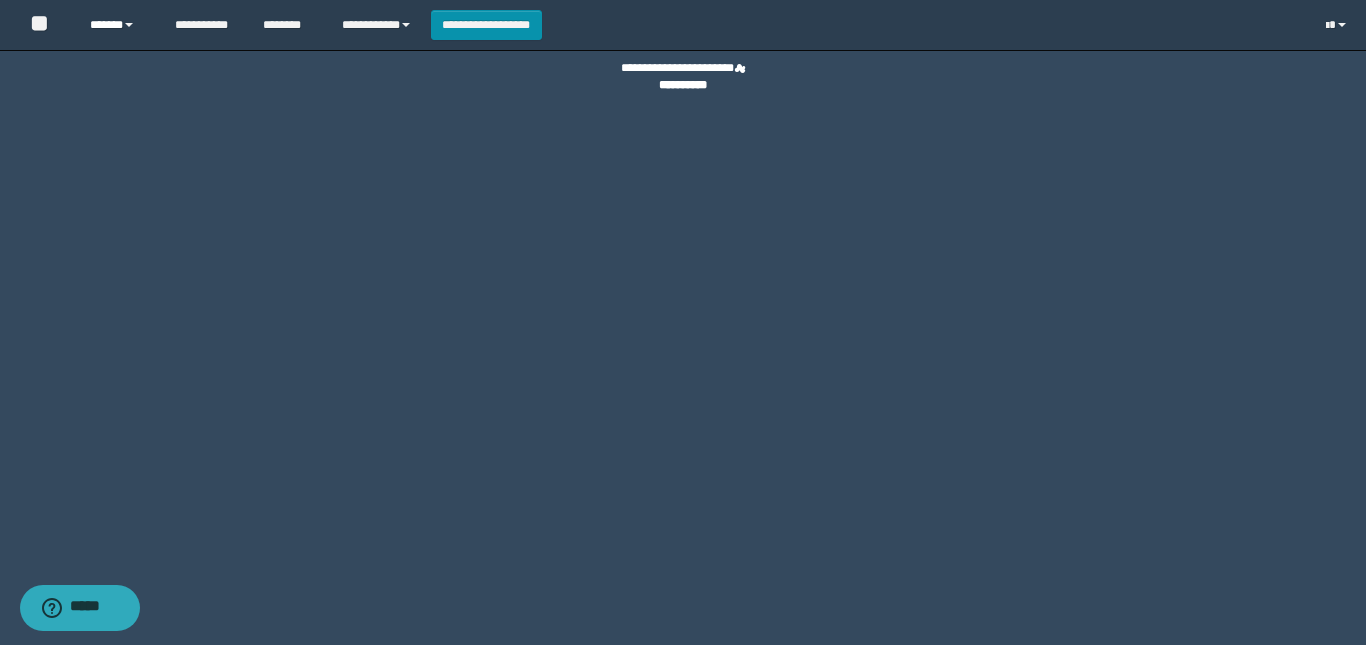 click on "******" at bounding box center [117, 25] 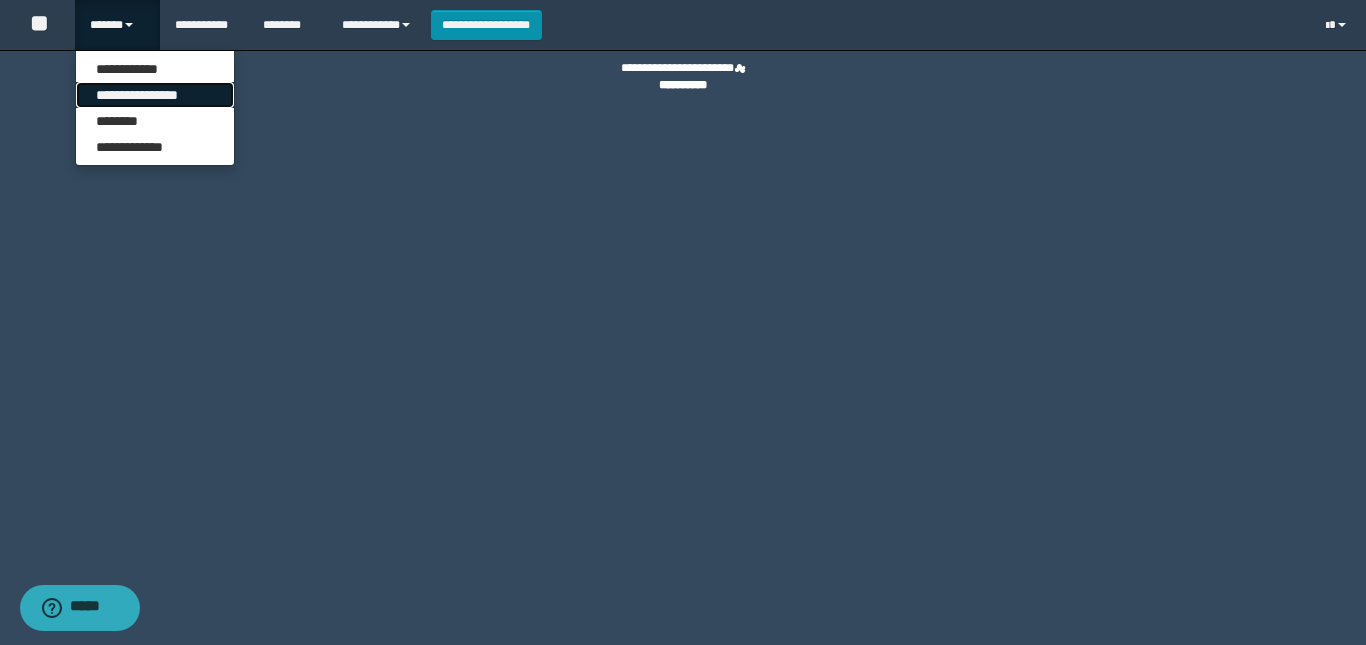 click on "**********" at bounding box center (155, 95) 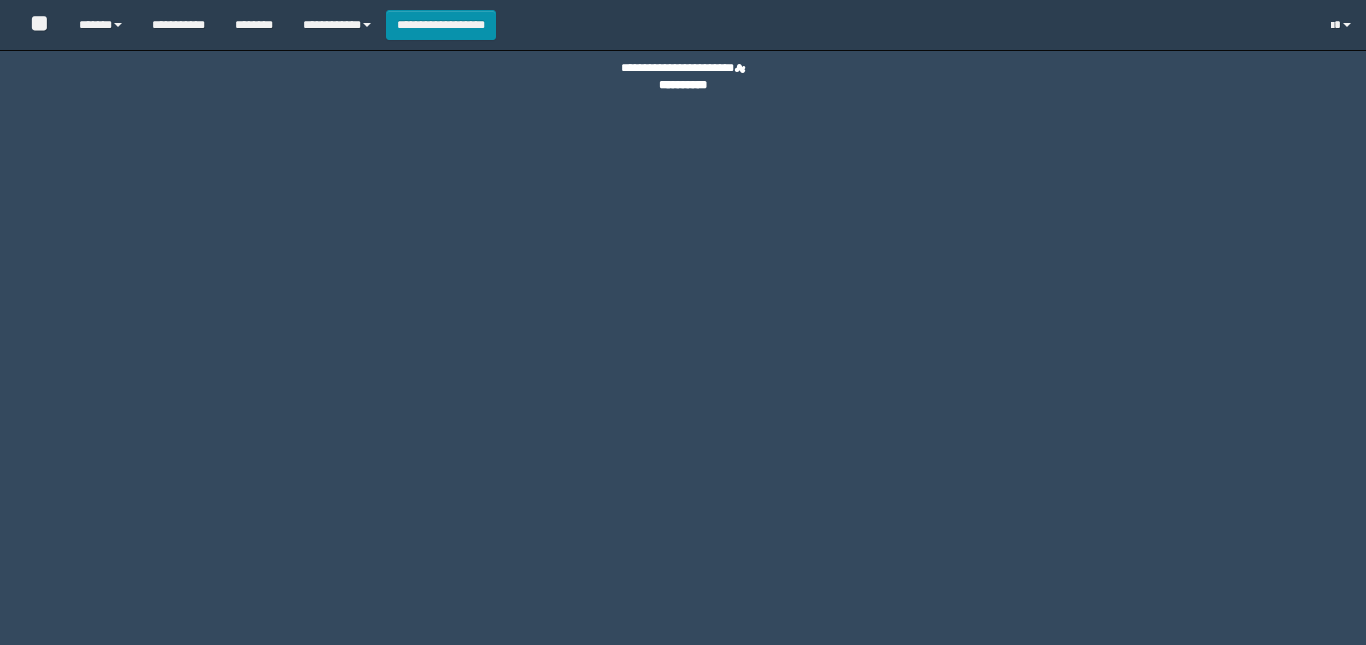 scroll, scrollTop: 0, scrollLeft: 0, axis: both 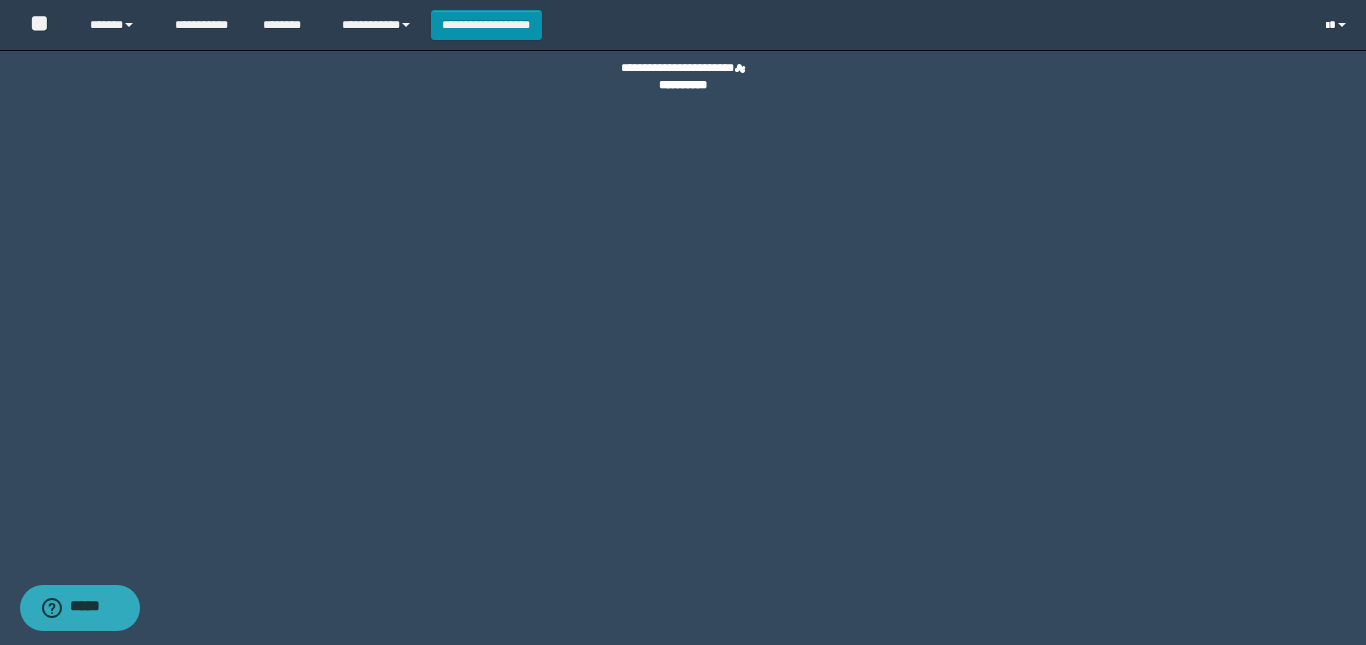 click at bounding box center (1327, 26) 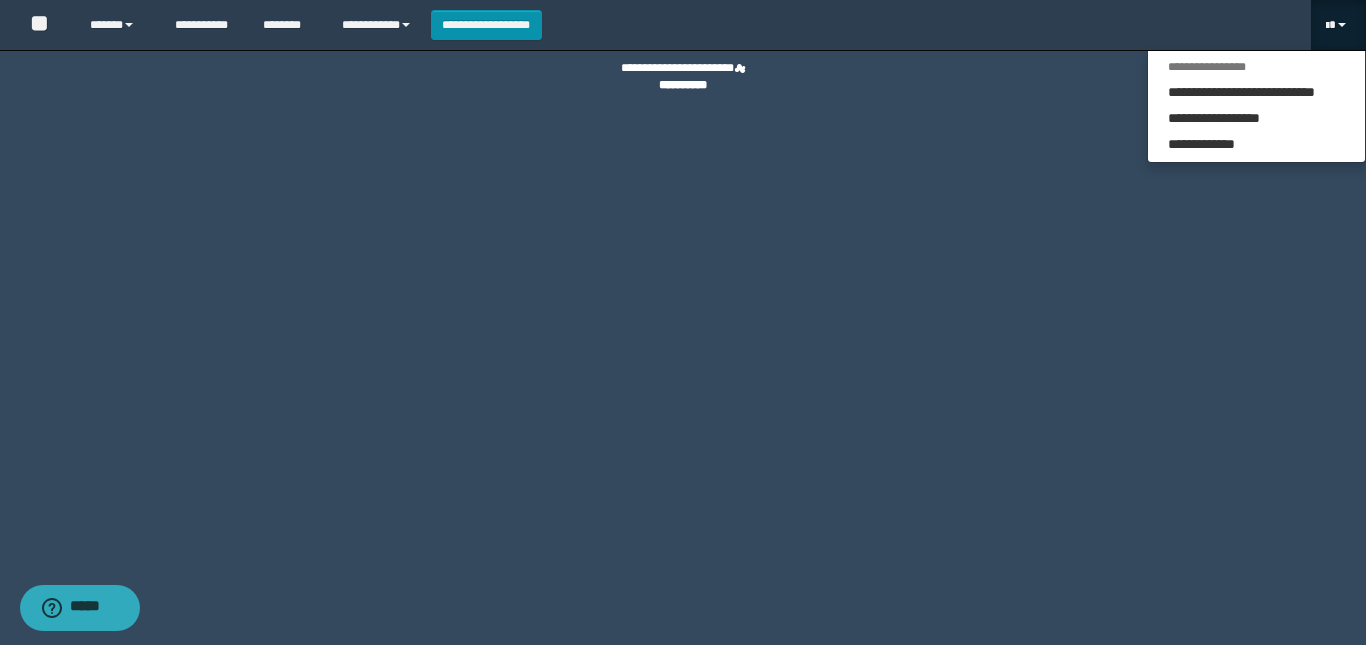 click on "**********" at bounding box center [683, 322] 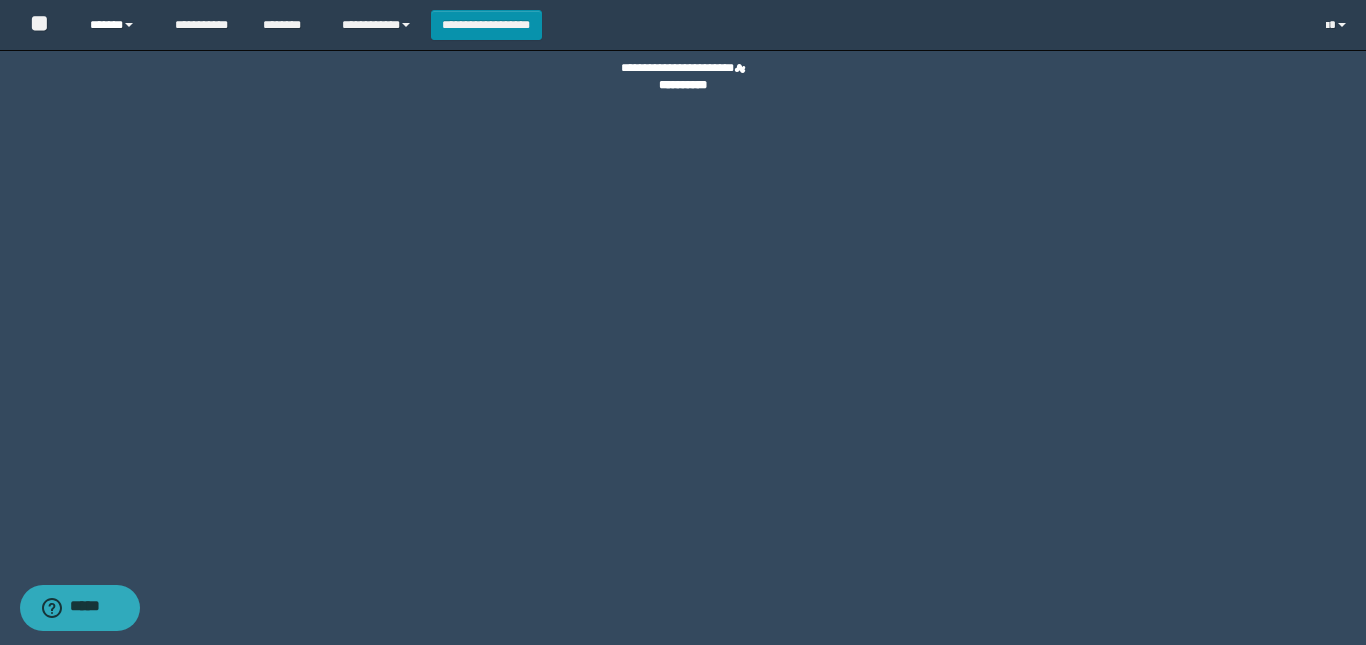 click on "******" at bounding box center [117, 25] 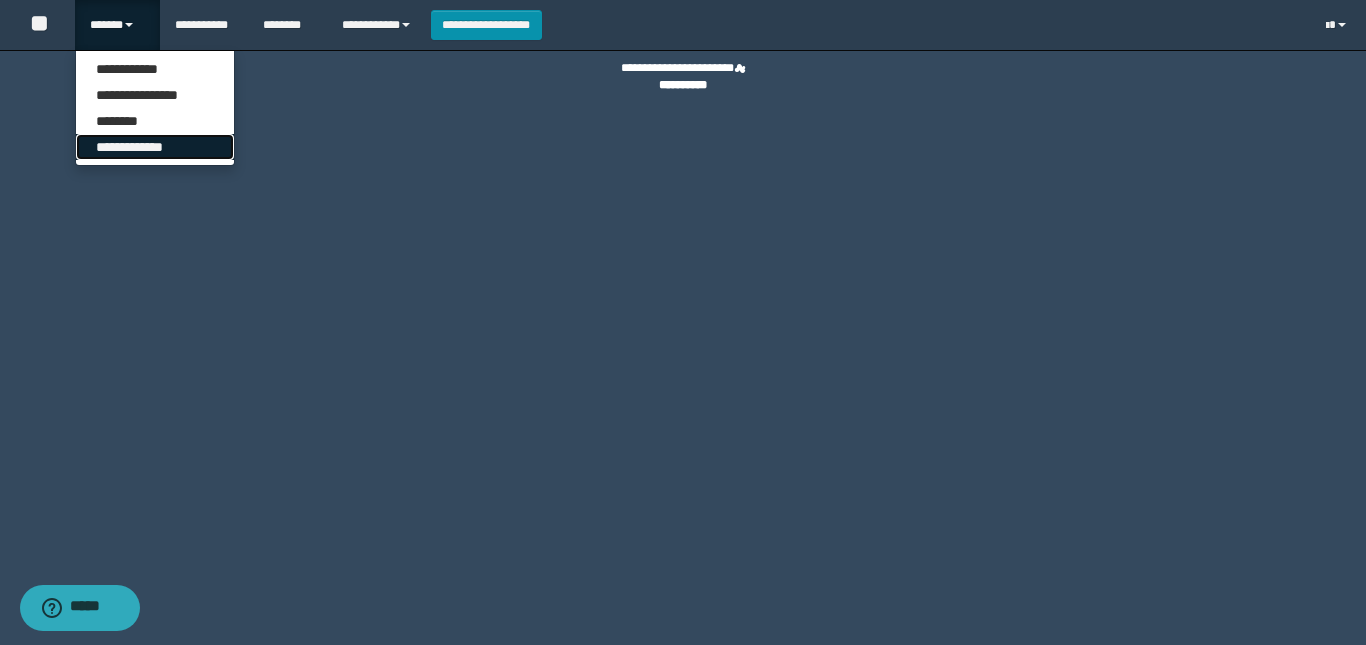 click on "**********" at bounding box center (155, 147) 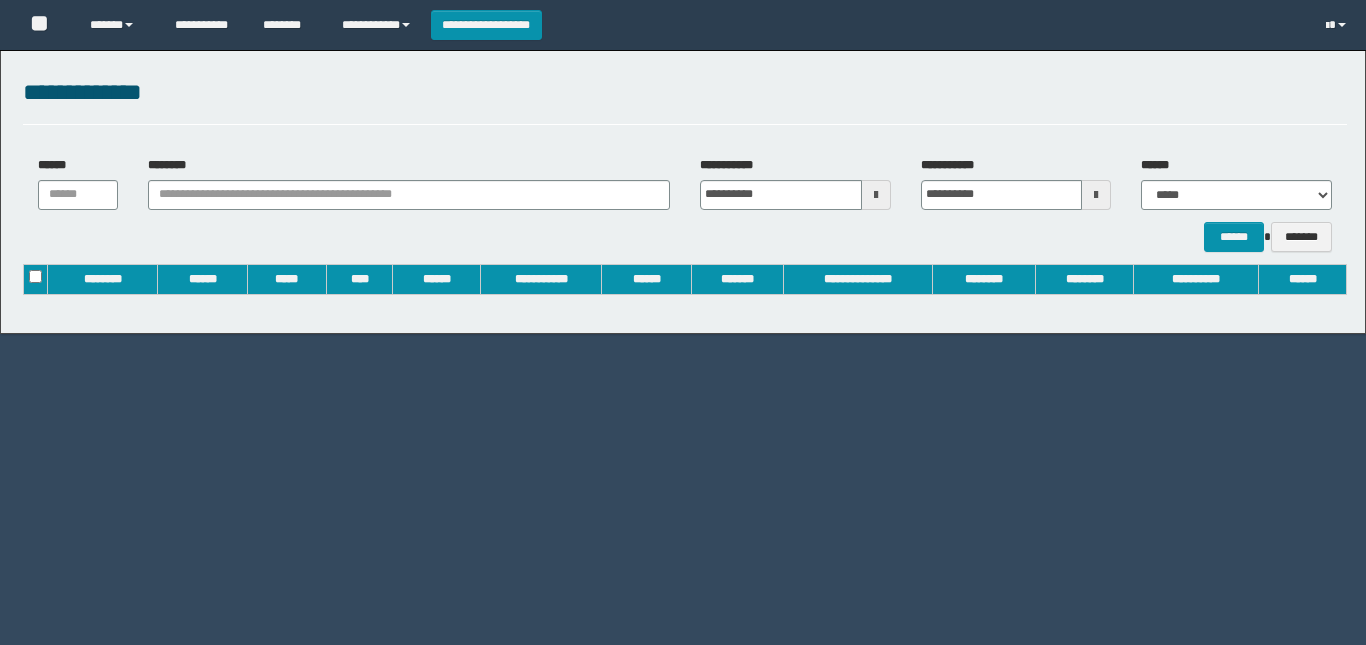 scroll, scrollTop: 0, scrollLeft: 0, axis: both 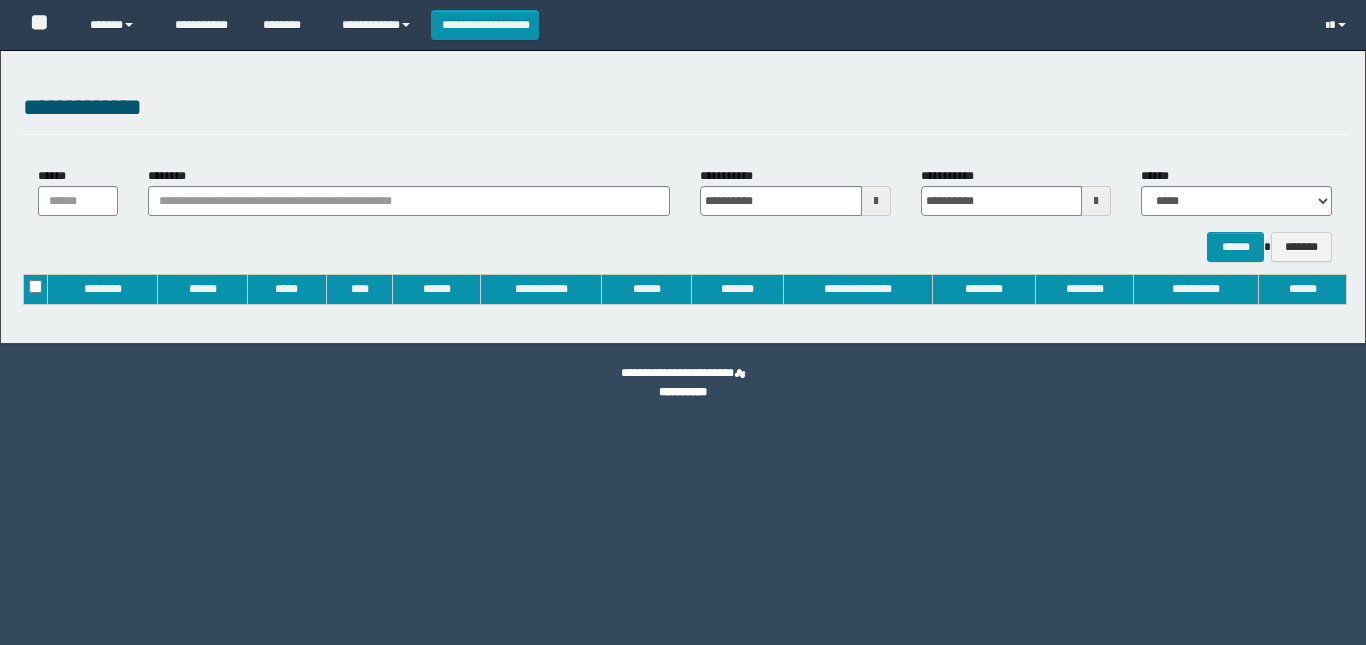type on "**********" 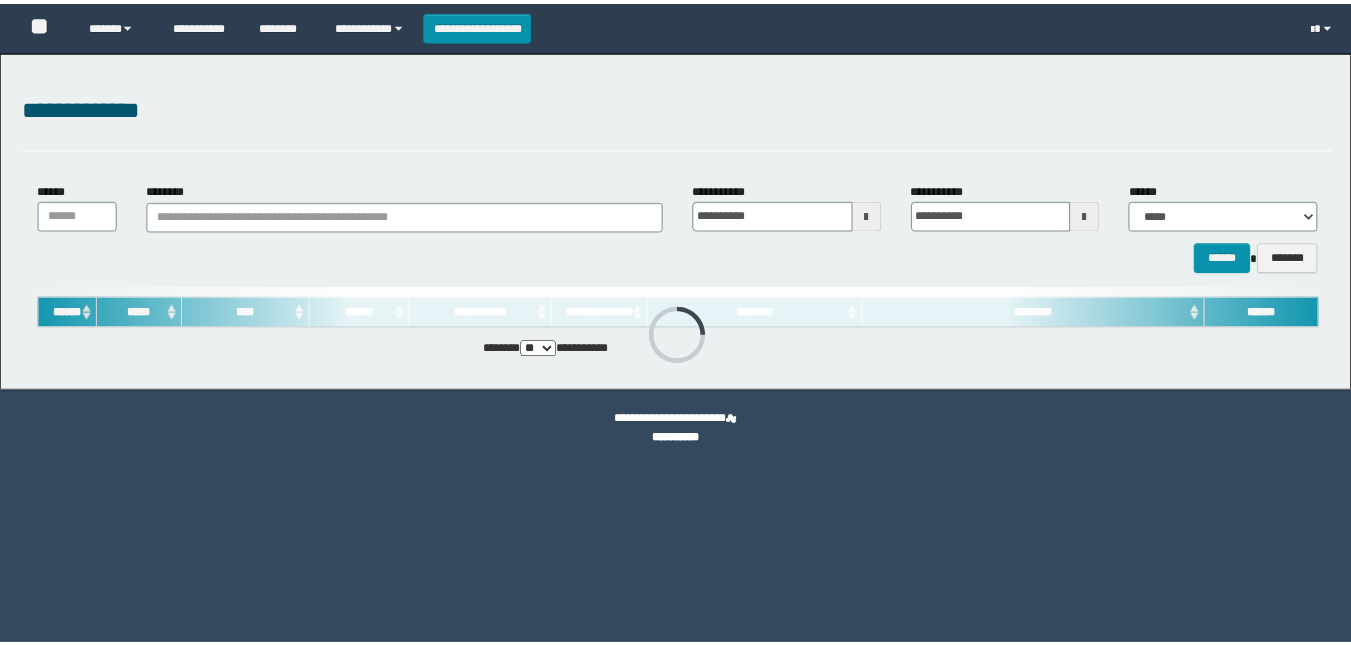 scroll, scrollTop: 0, scrollLeft: 0, axis: both 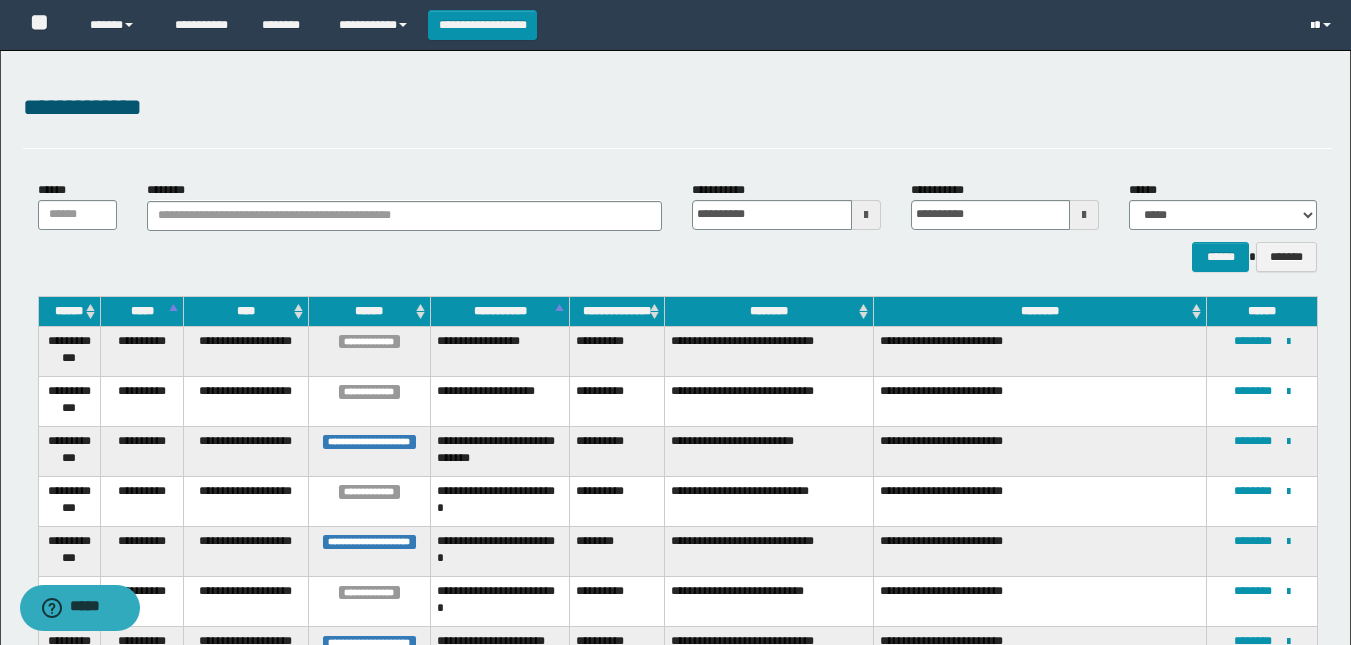 click at bounding box center (1323, 25) 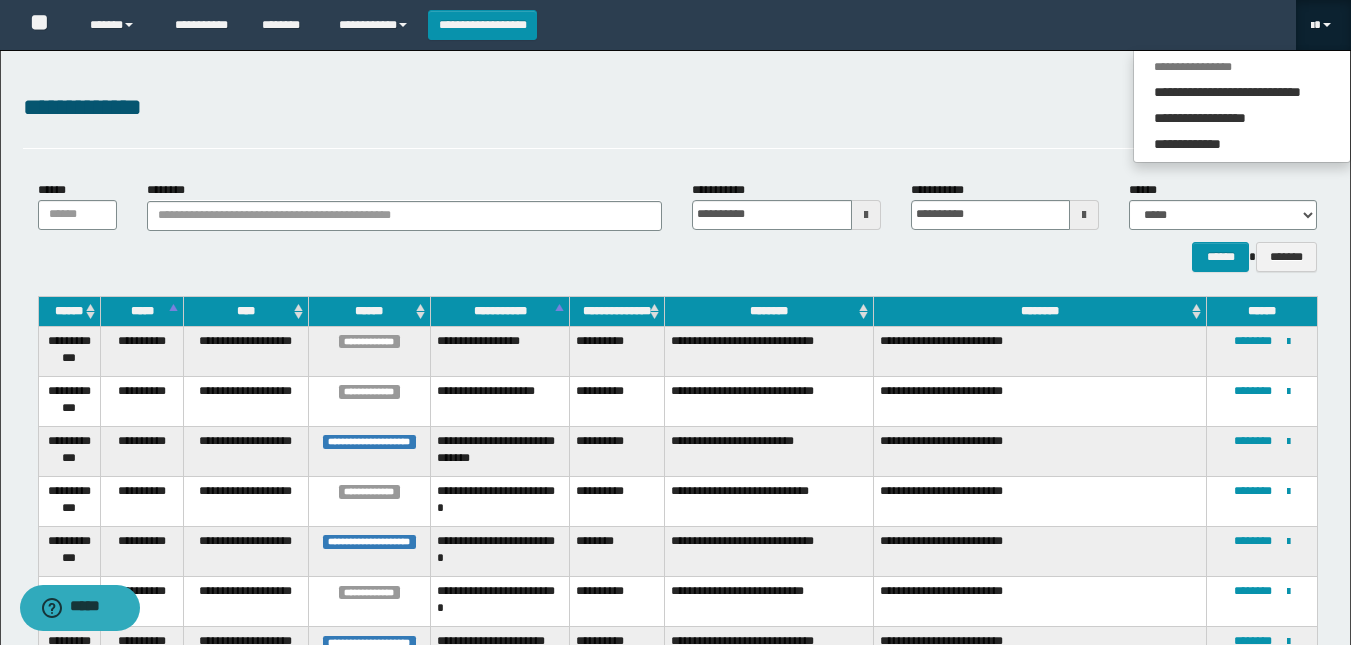 click on "**********" at bounding box center [677, 108] 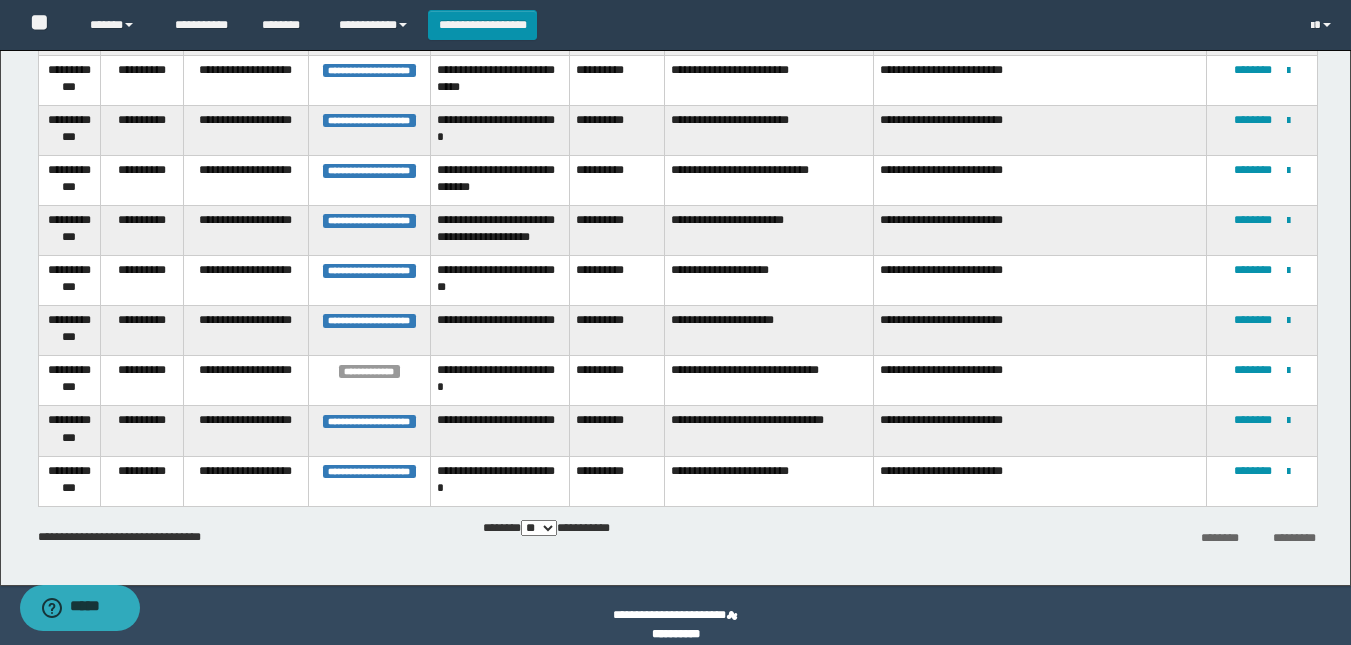 scroll, scrollTop: 1042, scrollLeft: 0, axis: vertical 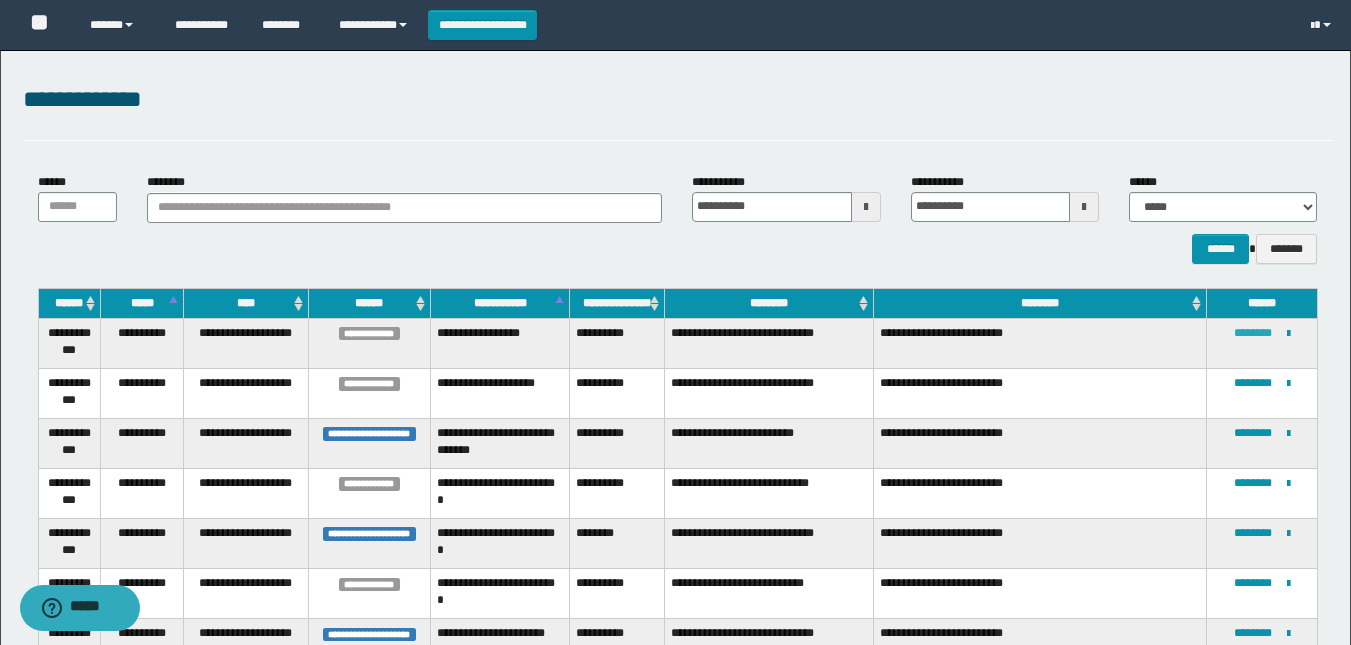 click on "********" at bounding box center (1253, 333) 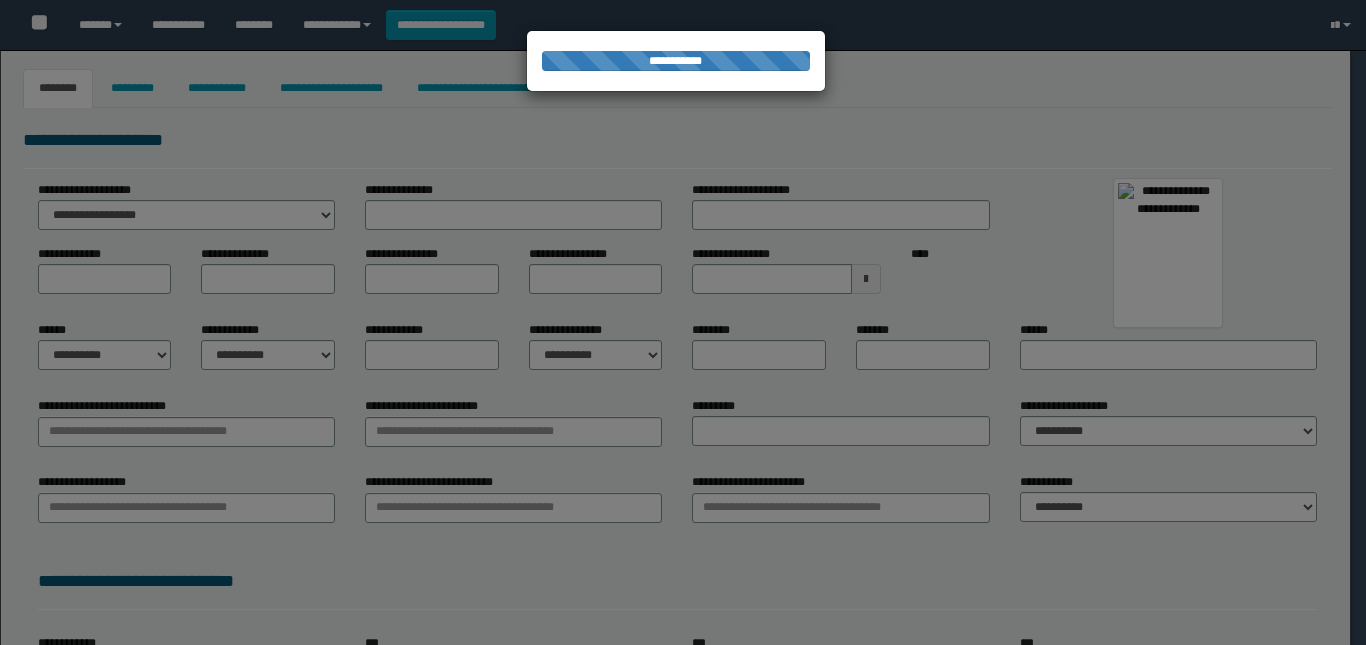 type on "******" 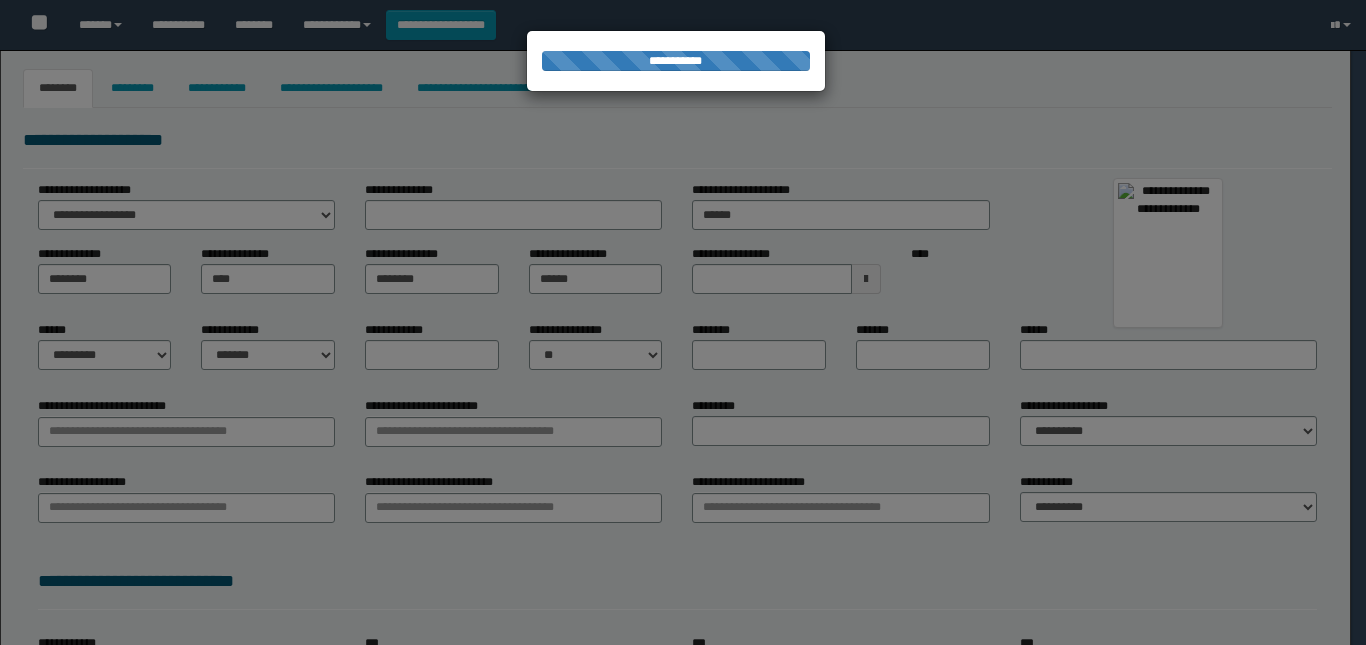 type on "**********" 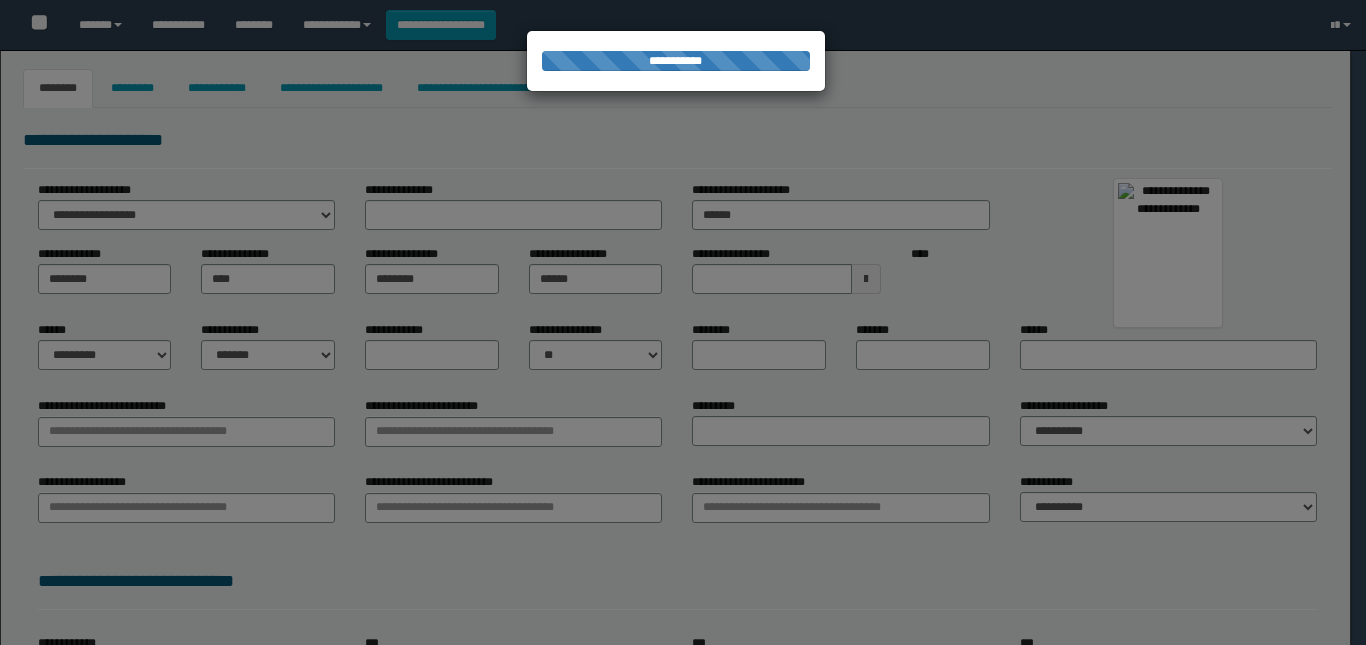 type on "*********" 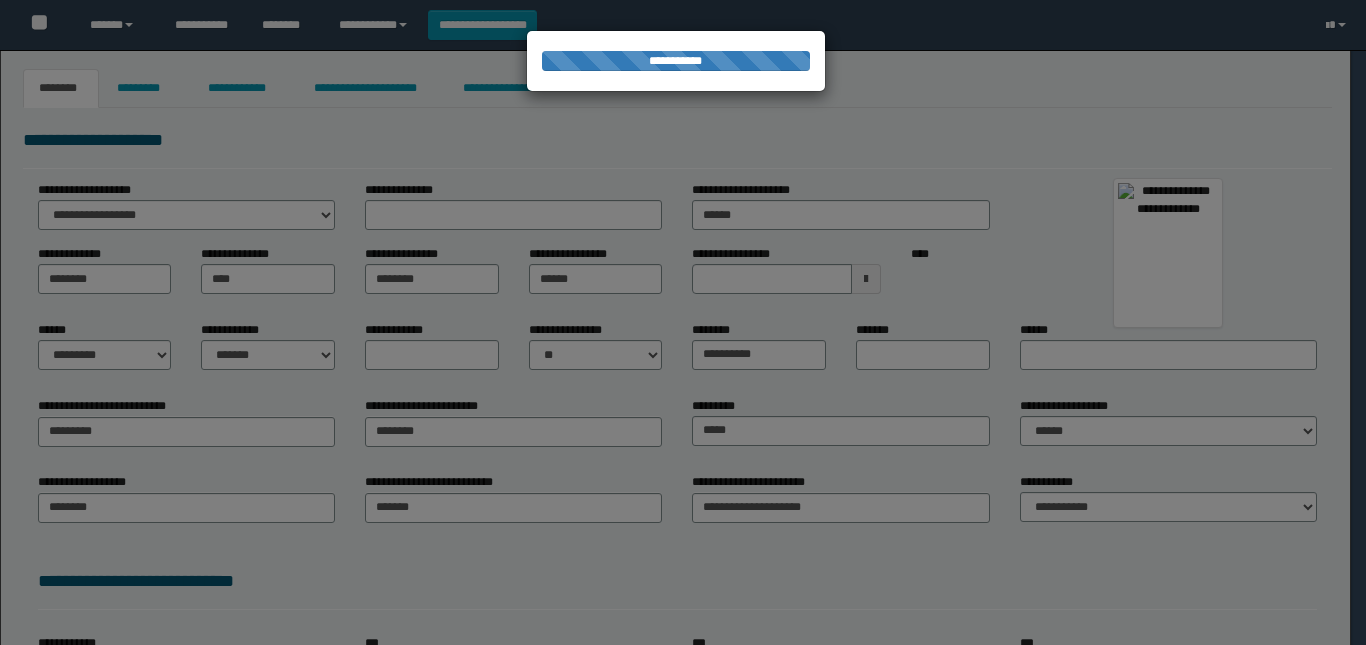 scroll, scrollTop: 0, scrollLeft: 0, axis: both 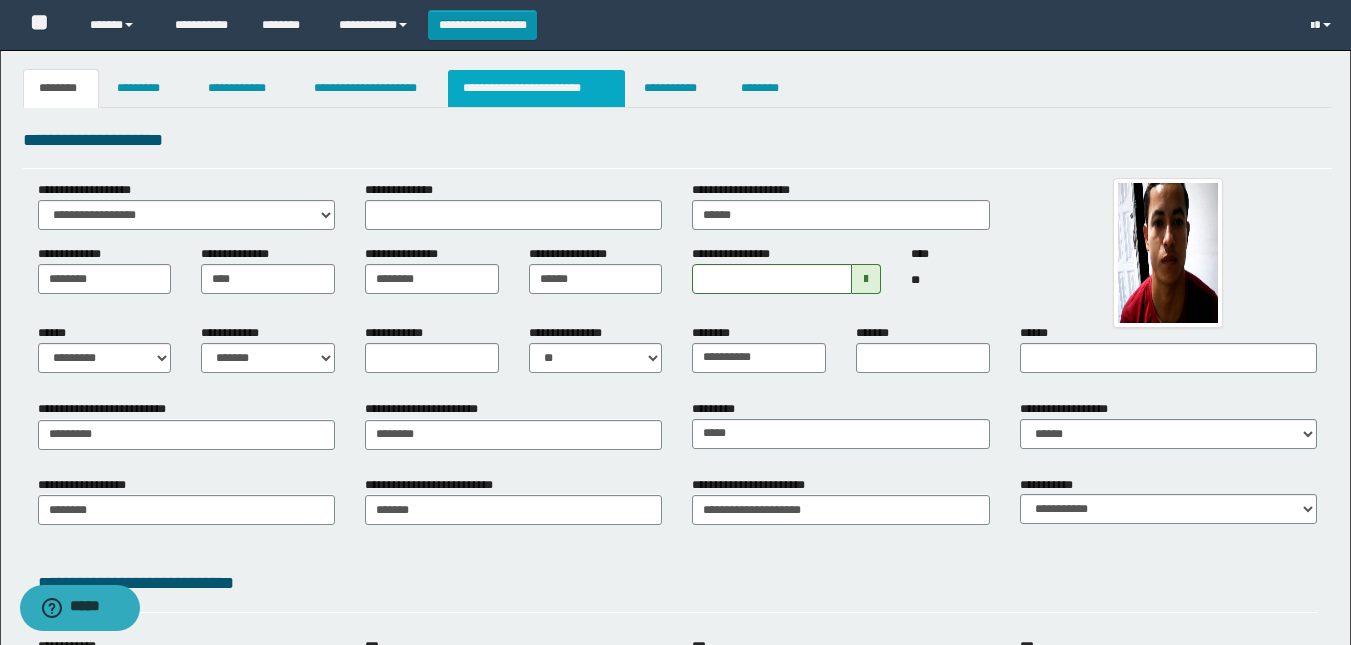 click on "**********" at bounding box center [537, 88] 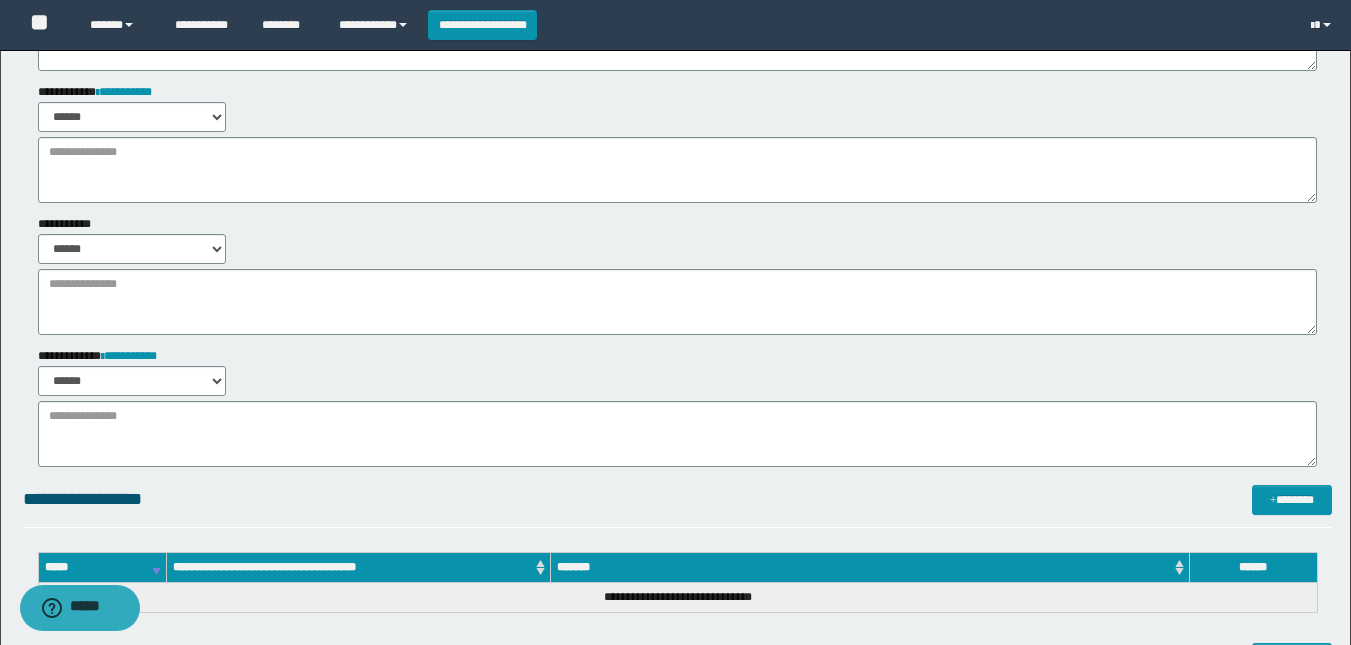 scroll, scrollTop: 207, scrollLeft: 0, axis: vertical 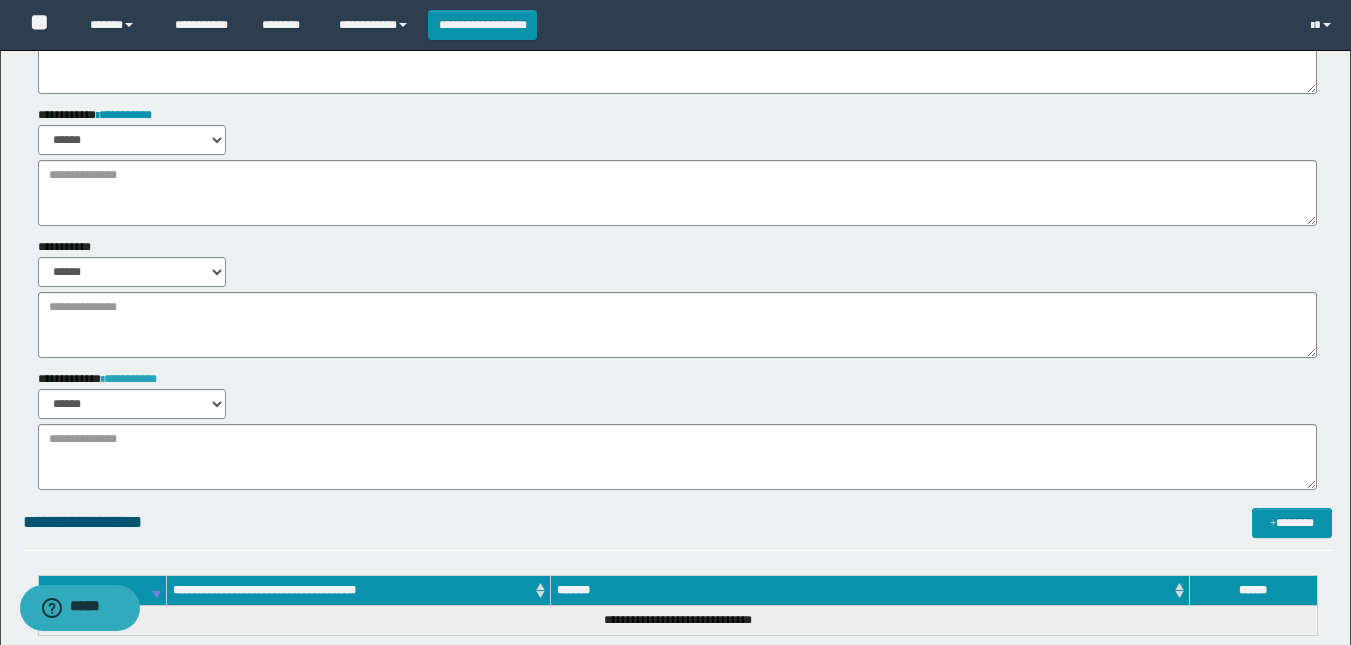 click on "**********" at bounding box center (129, 379) 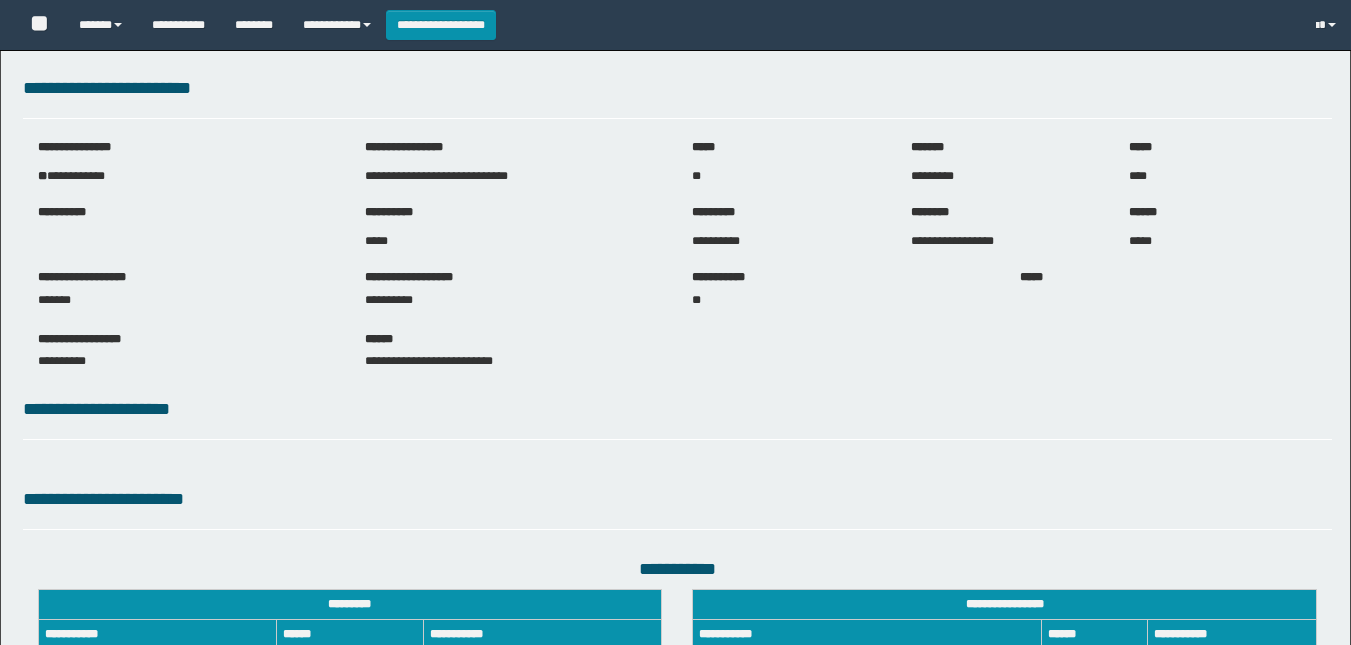 scroll, scrollTop: 0, scrollLeft: 0, axis: both 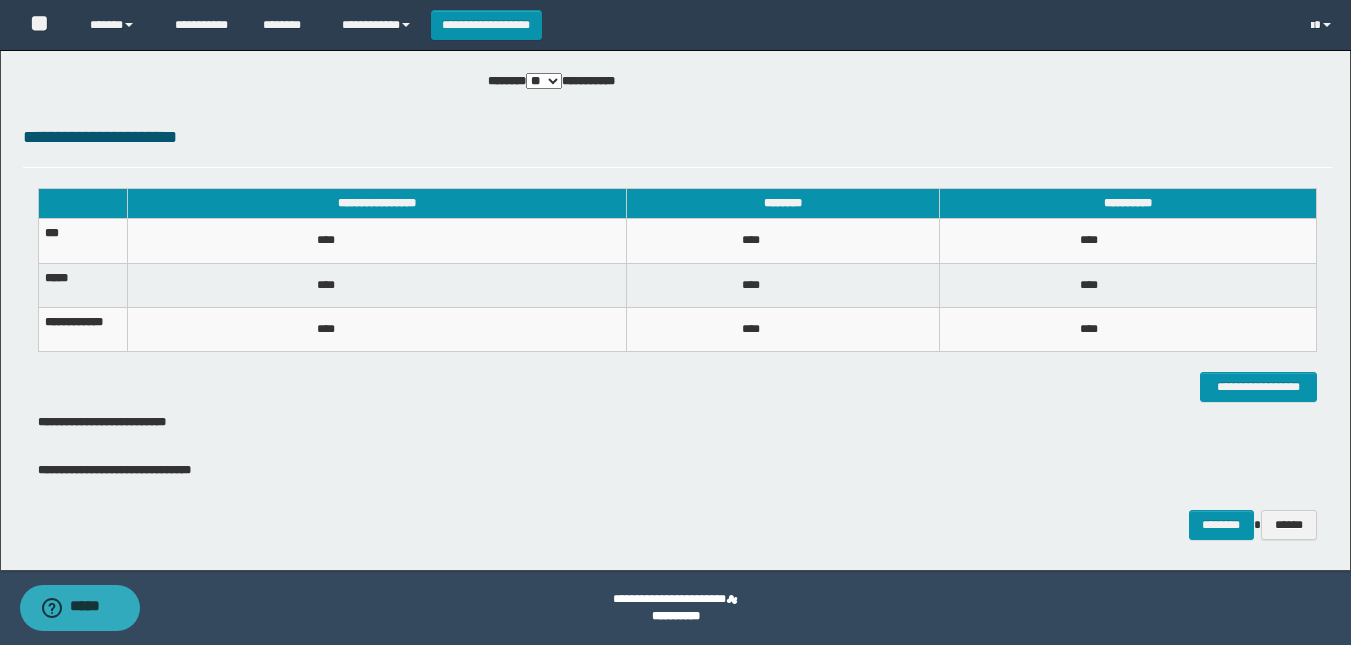 click on "**********" at bounding box center (113, 422) 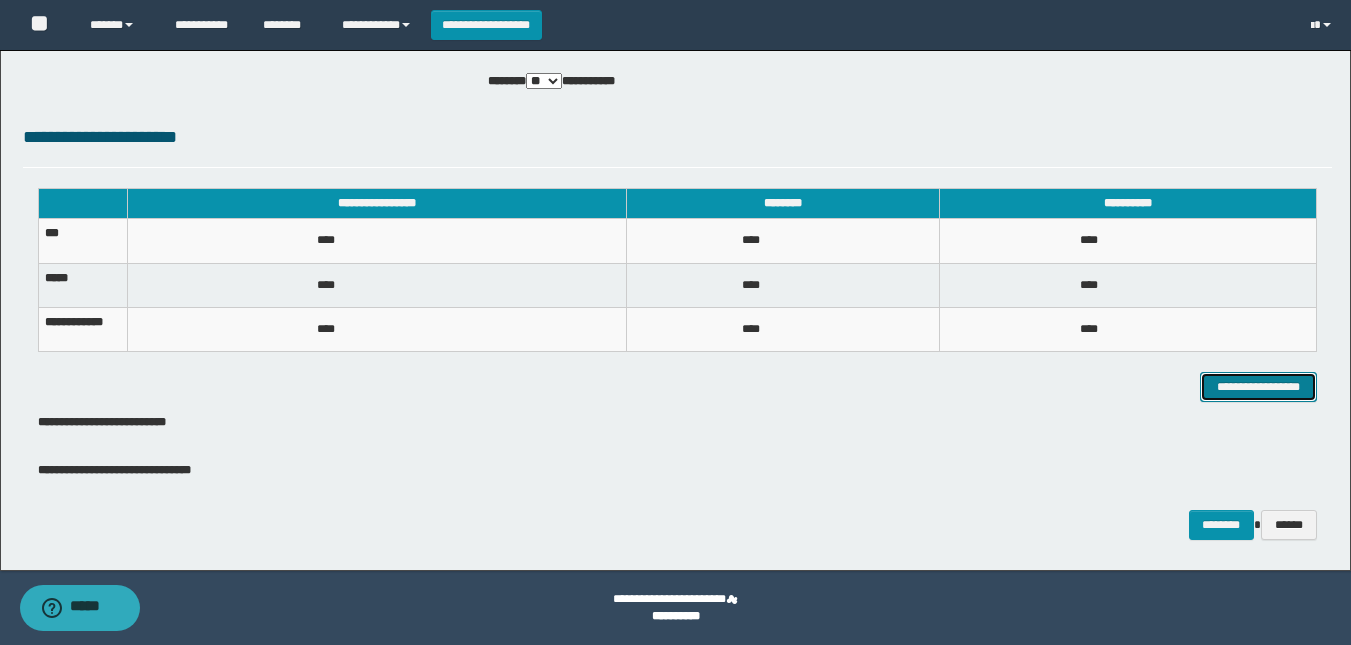 click on "**********" at bounding box center [1258, 387] 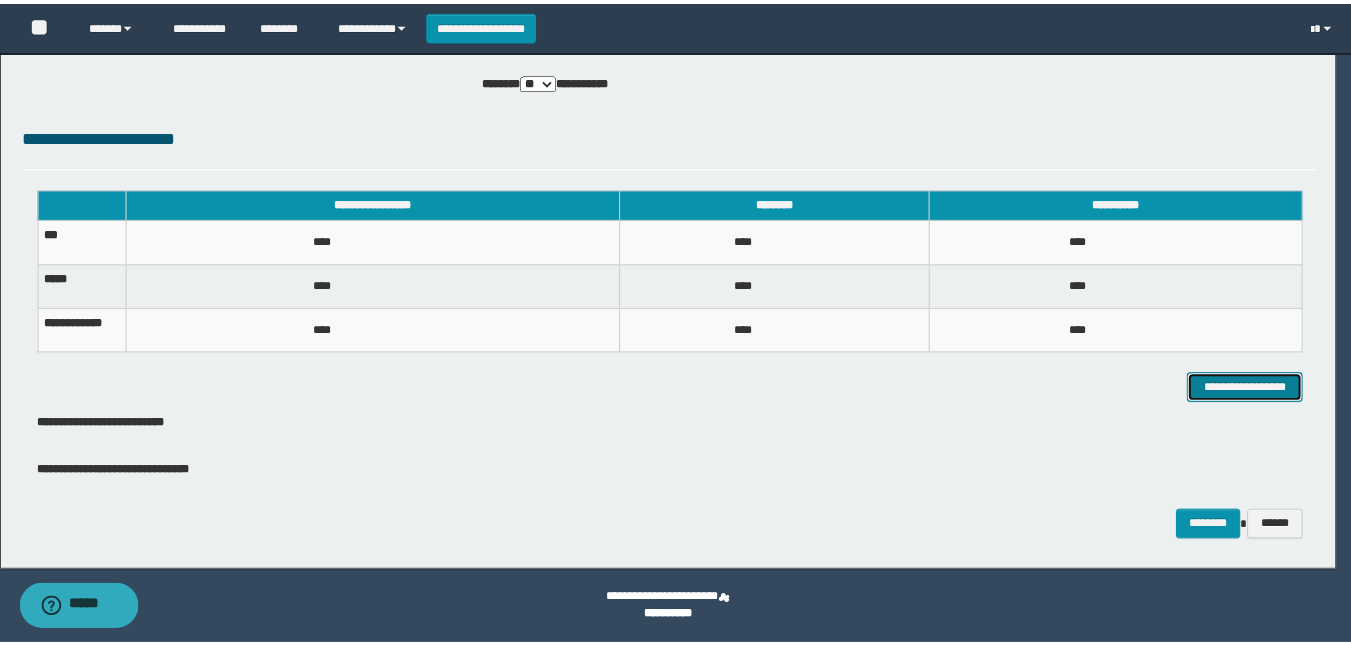 scroll, scrollTop: 0, scrollLeft: 0, axis: both 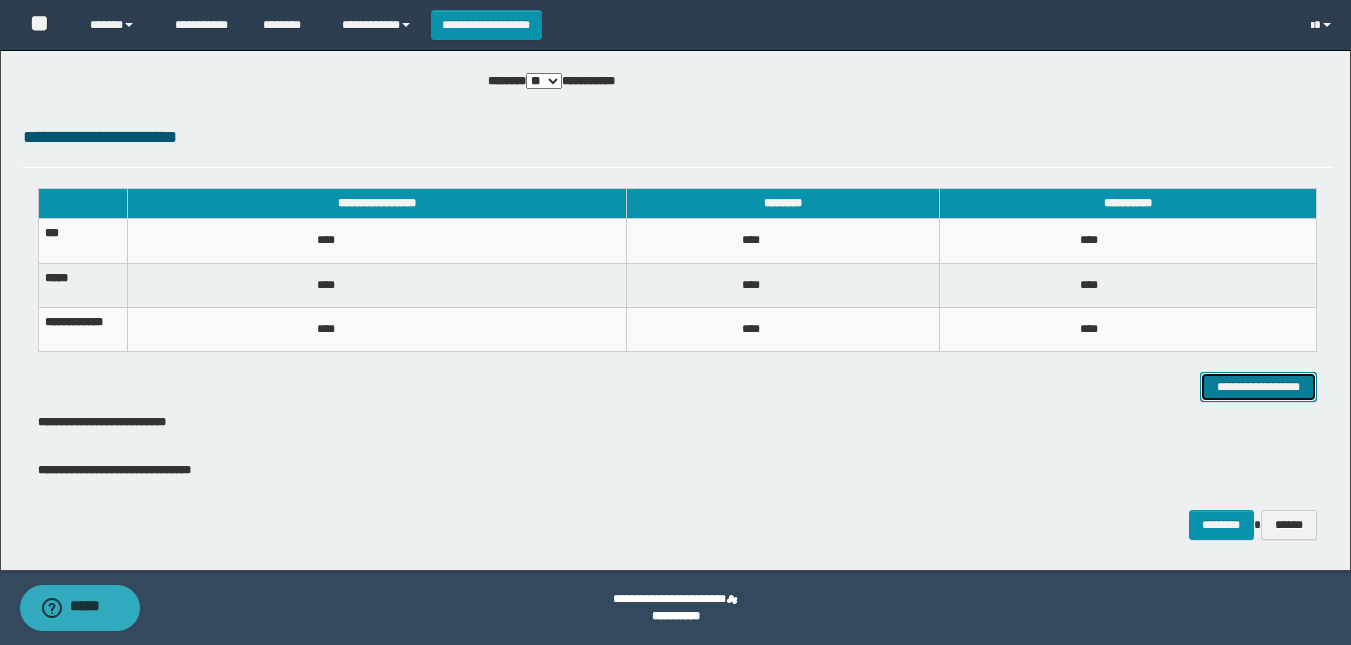 click on "**********" at bounding box center (1258, 387) 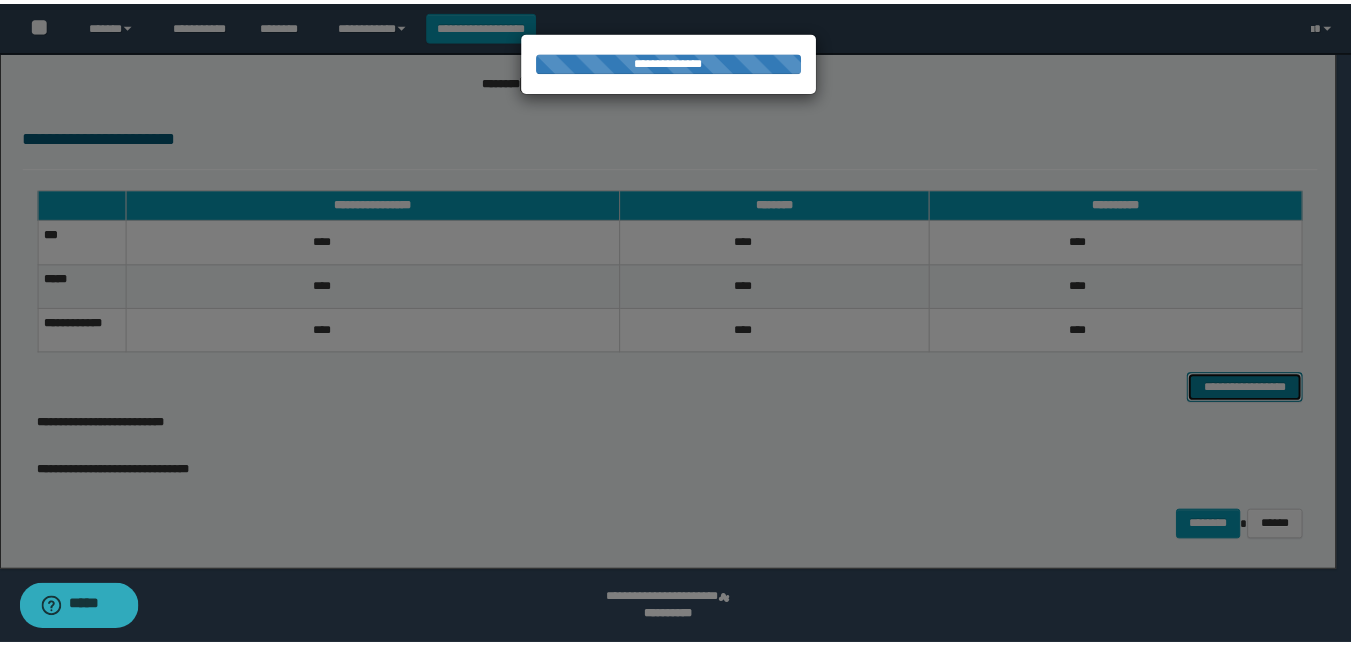 scroll, scrollTop: 0, scrollLeft: 0, axis: both 